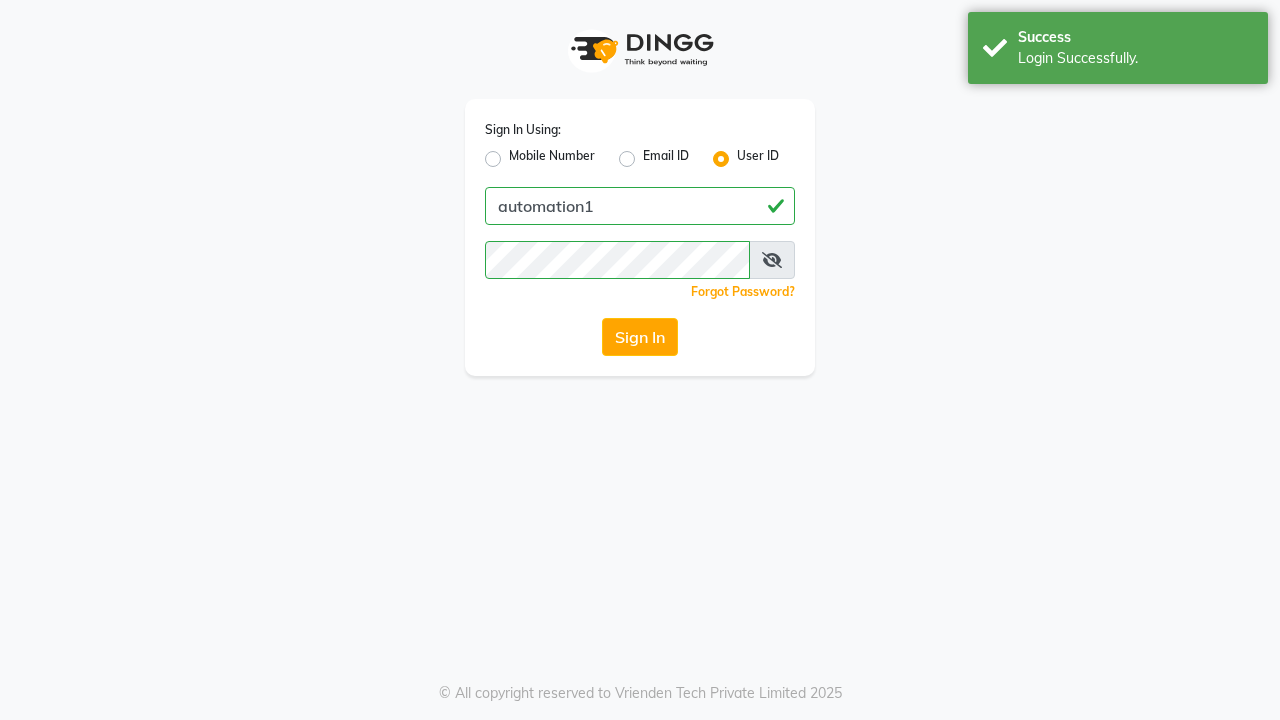 scroll, scrollTop: 0, scrollLeft: 0, axis: both 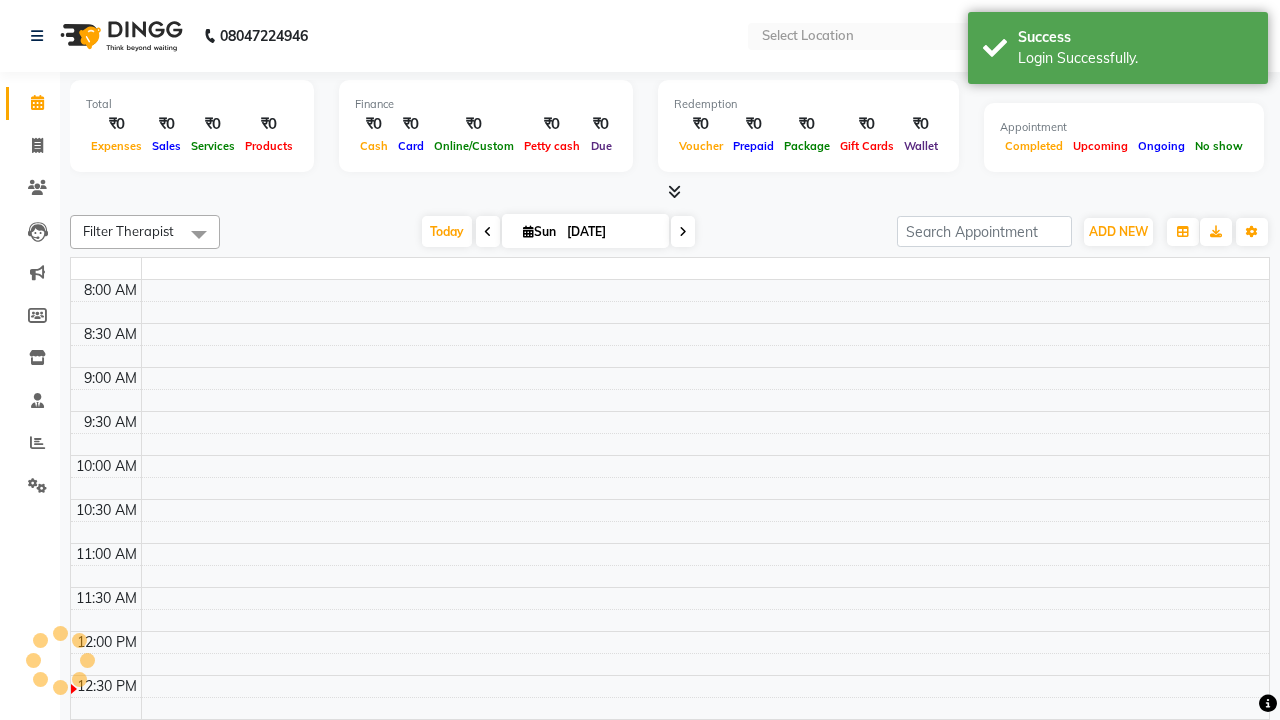select on "en" 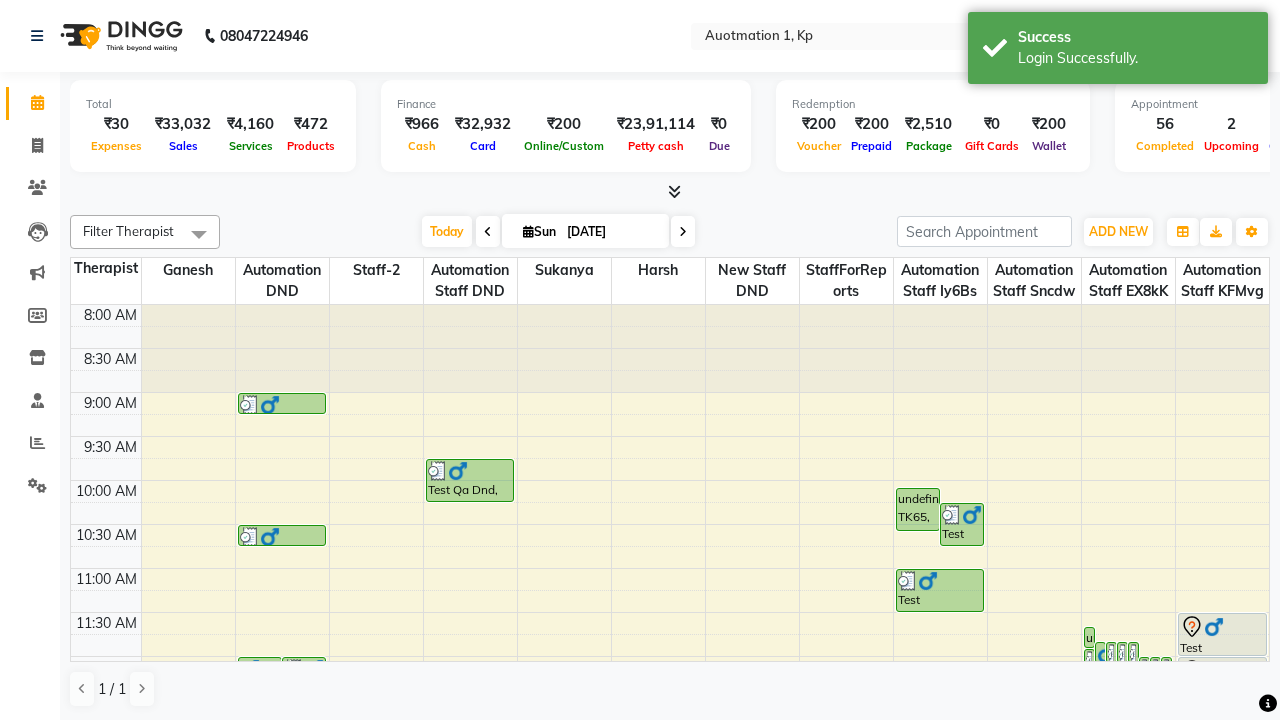 scroll, scrollTop: 0, scrollLeft: 0, axis: both 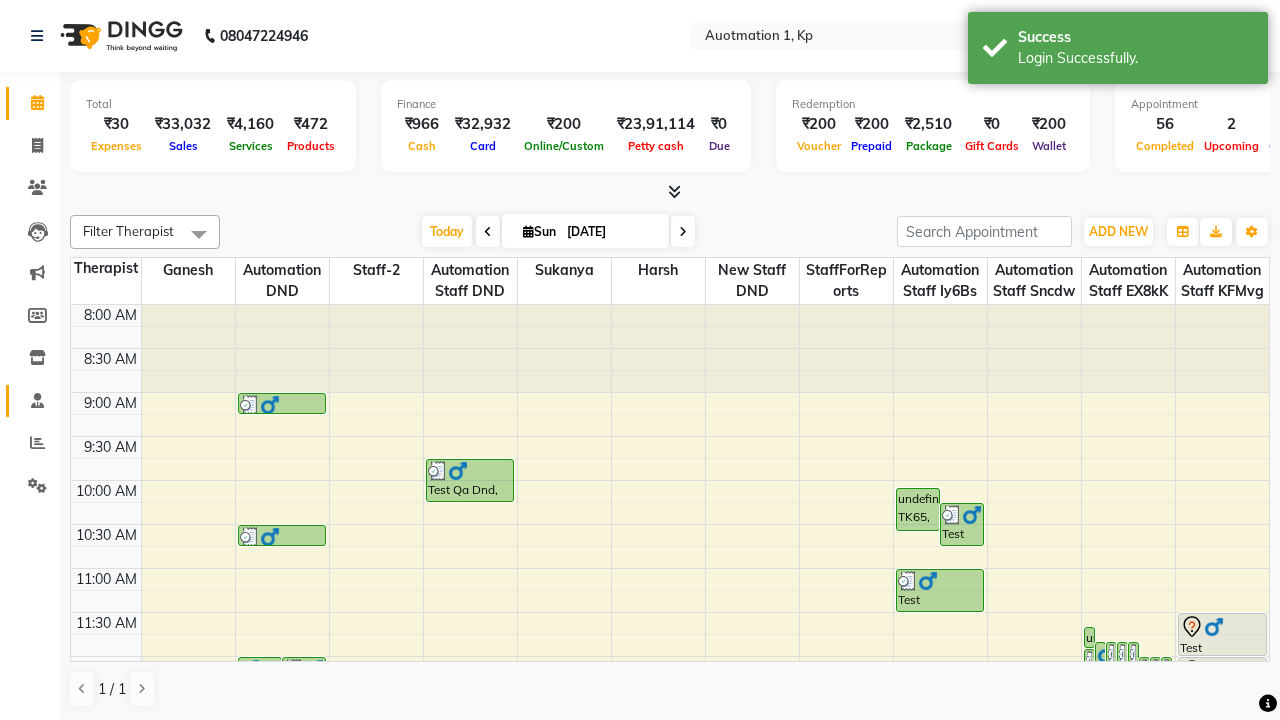 click 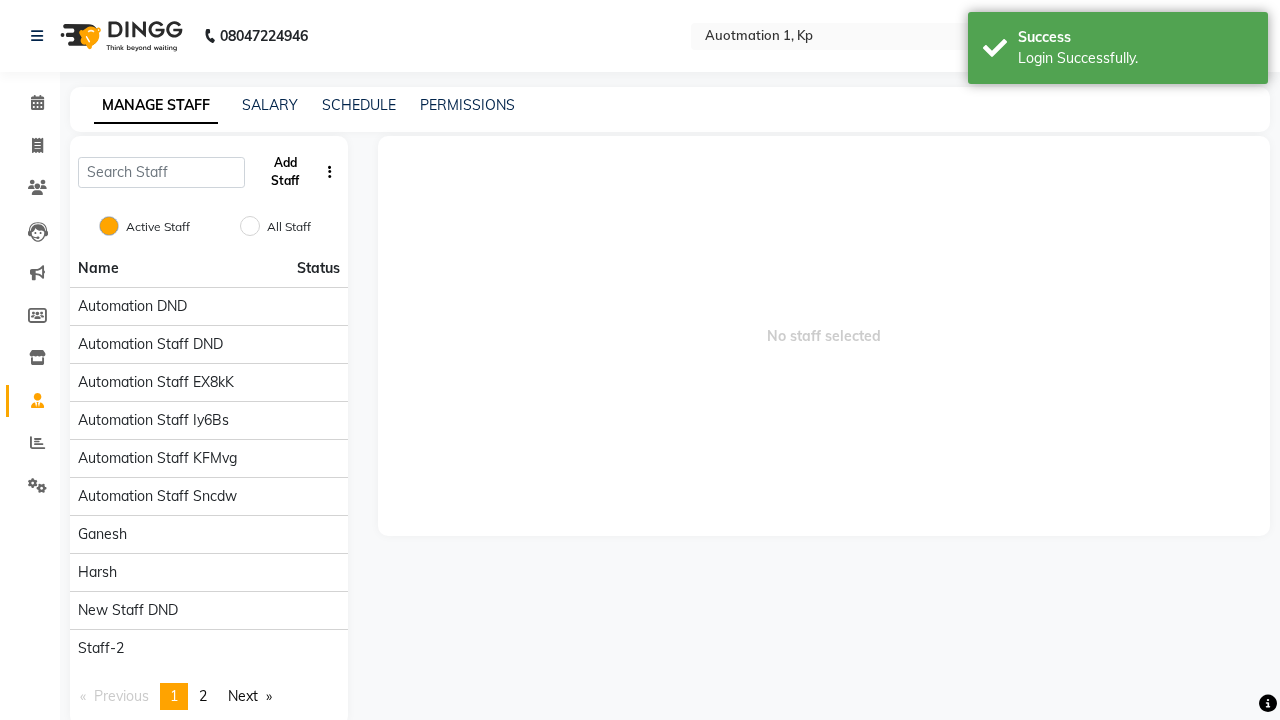 click on "Add Staff" 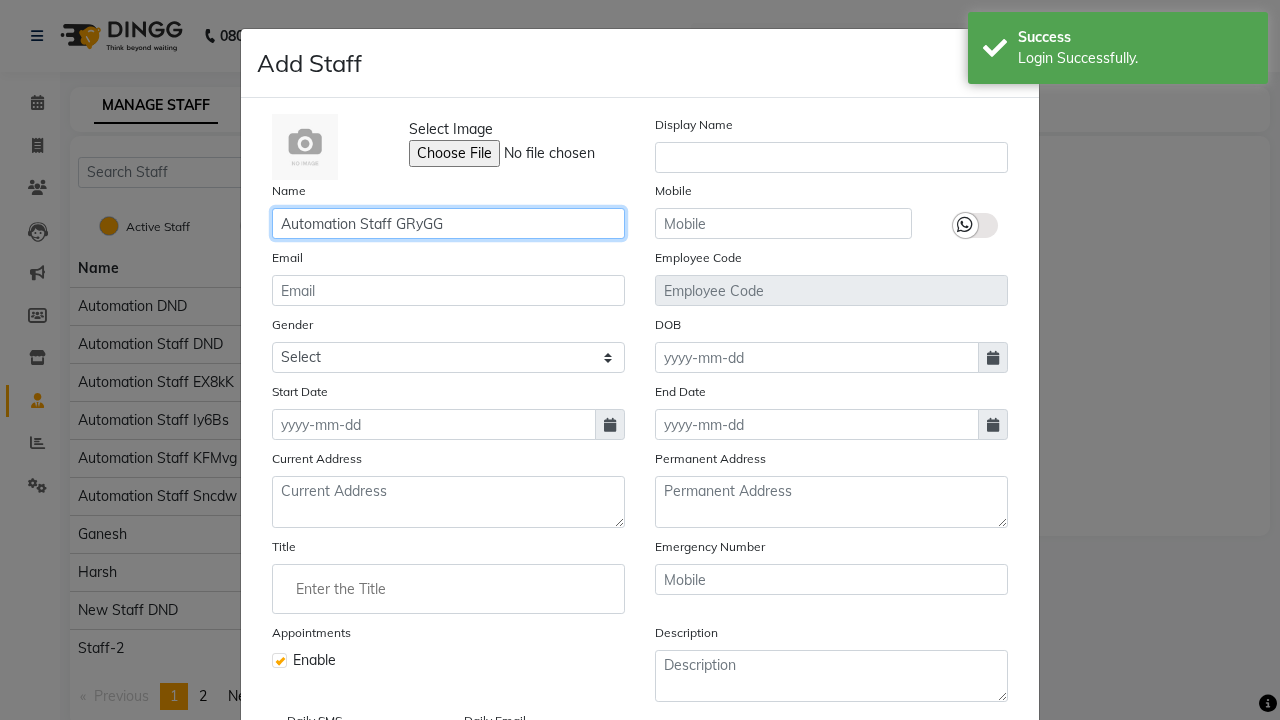 type on "Automation Staff GRyGG" 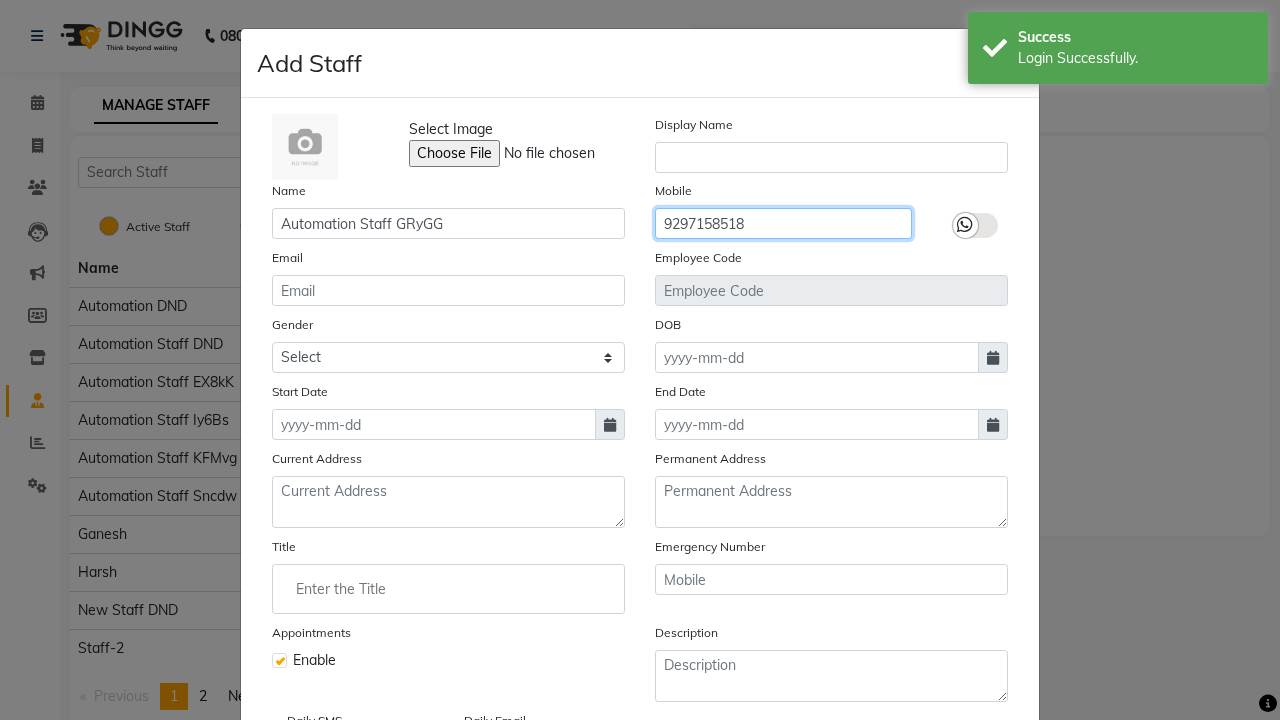 type on "9297158518" 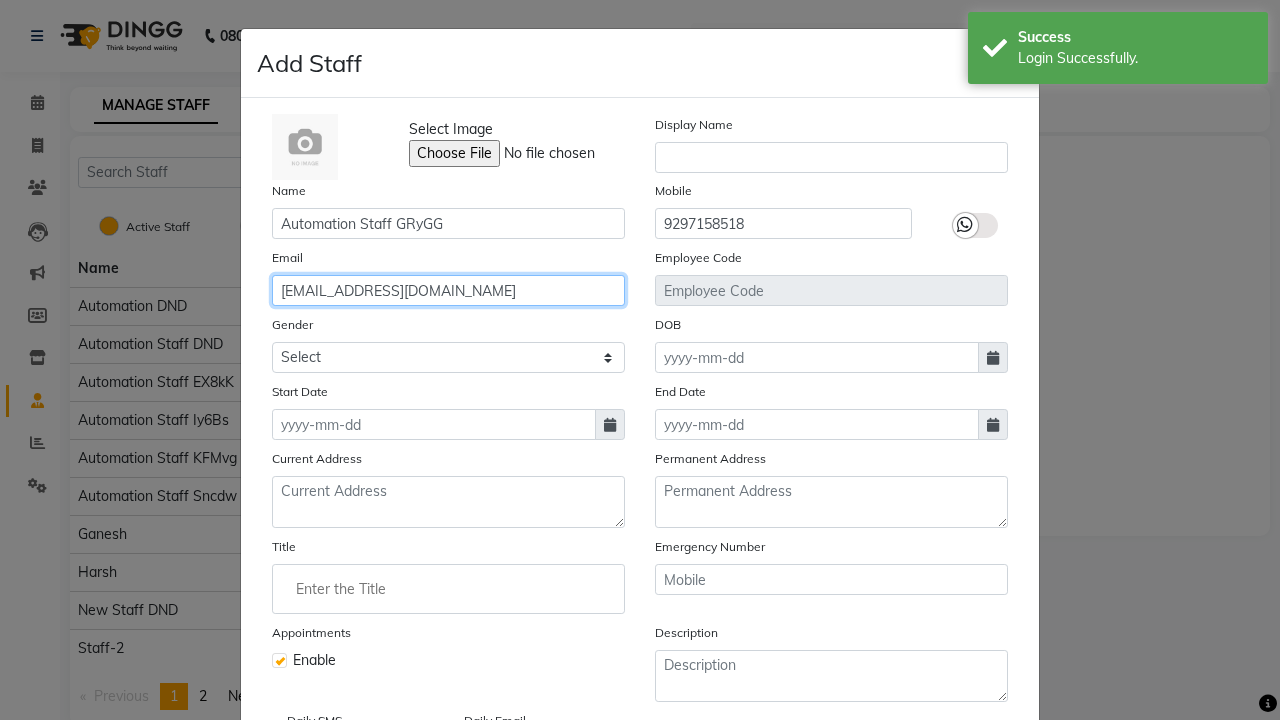 type on "[EMAIL_ADDRESS][DOMAIN_NAME]" 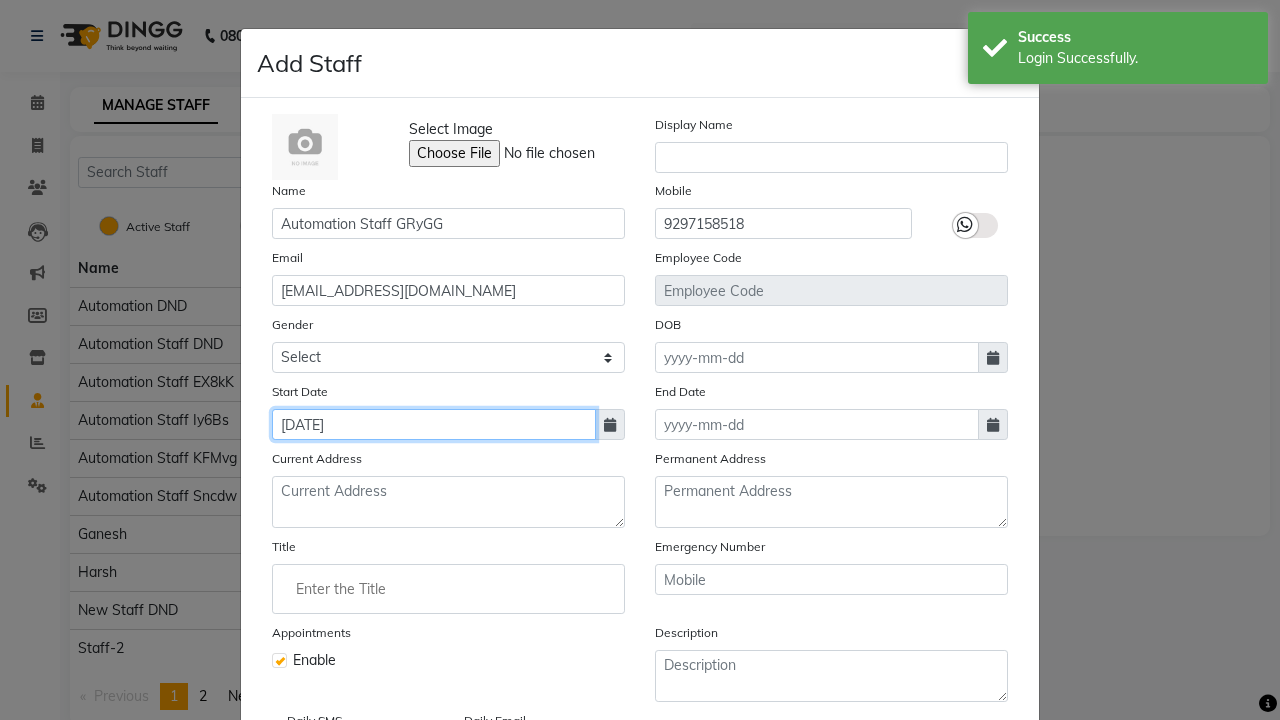 type on "[DATE]" 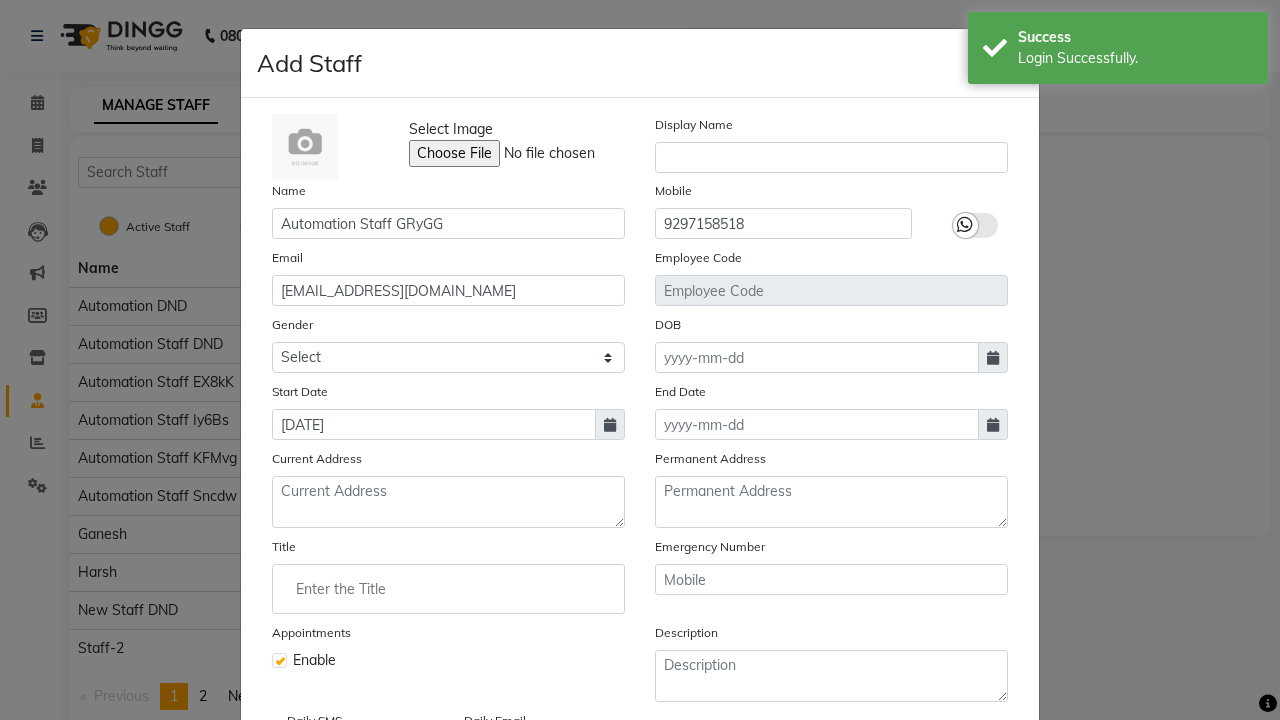 click on "Save" at bounding box center [988, 814] 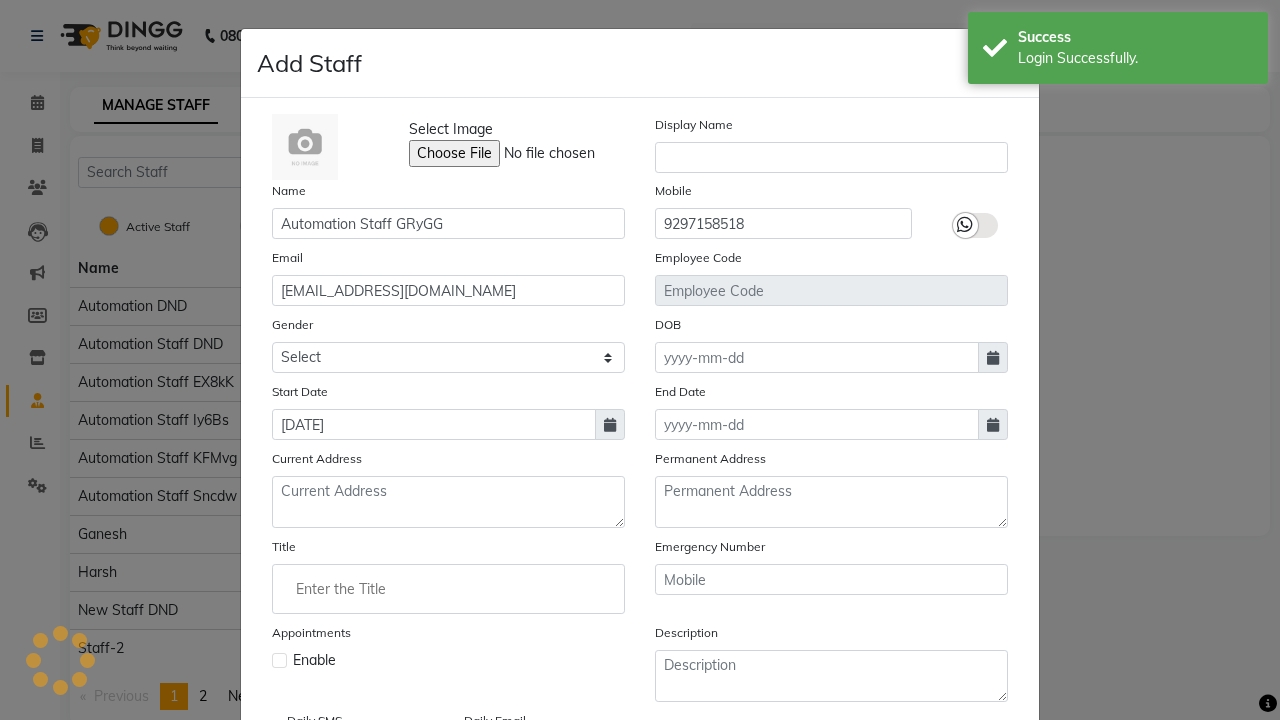 type 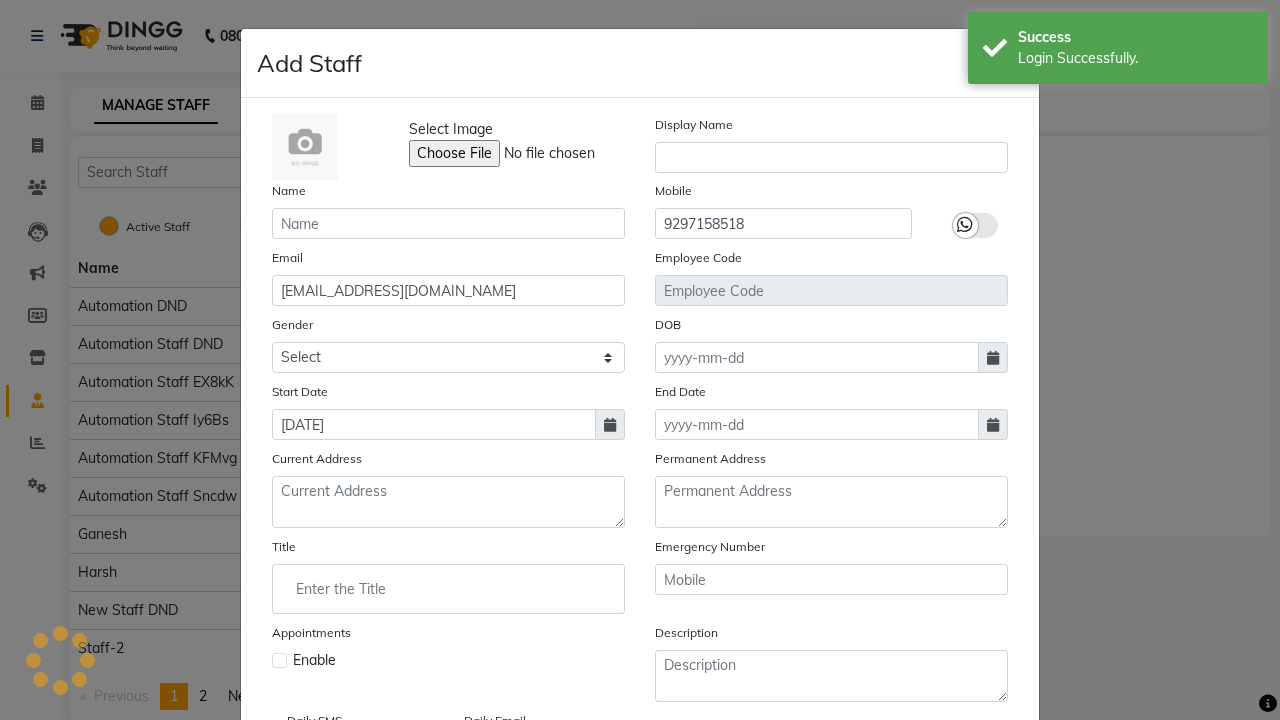 type 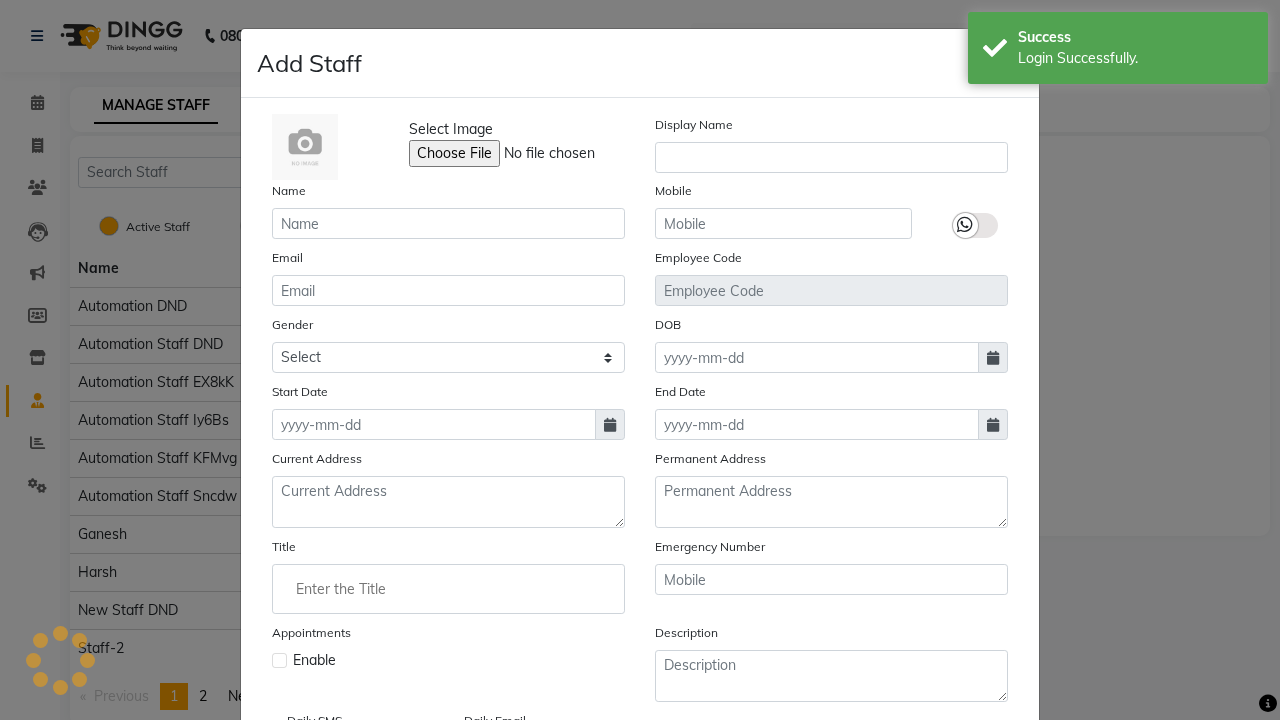scroll, scrollTop: 162, scrollLeft: 0, axis: vertical 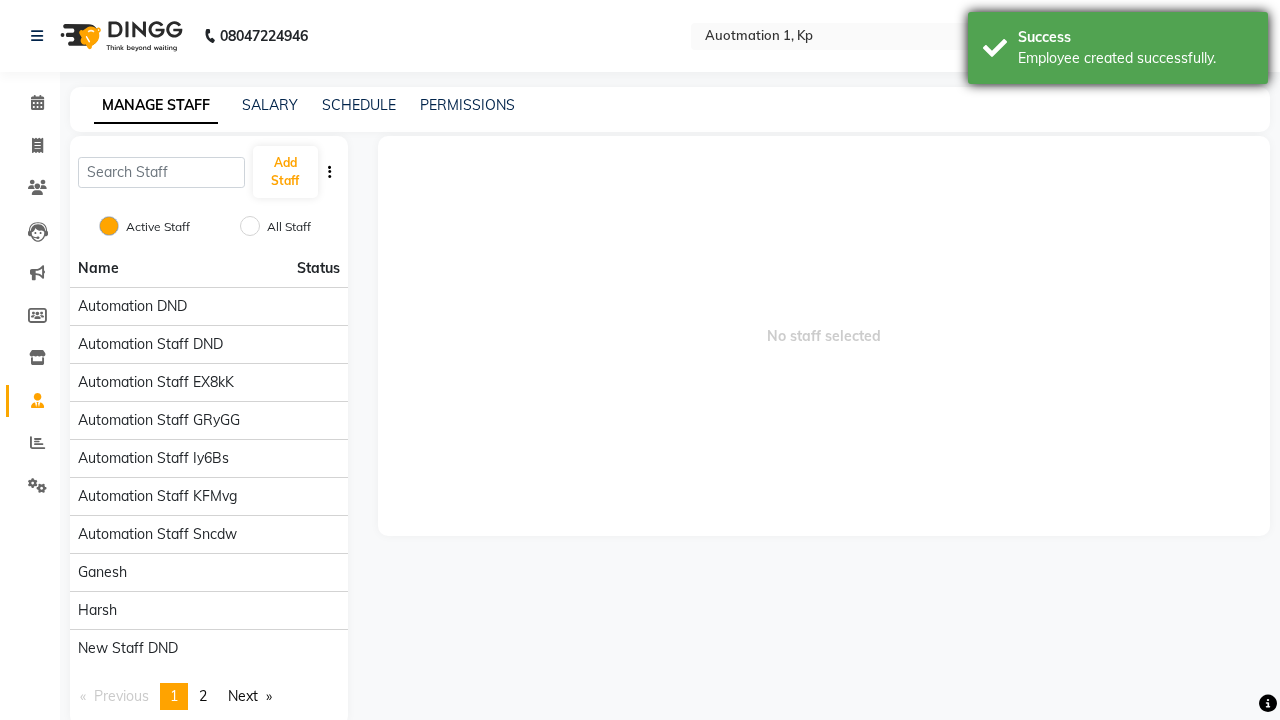 click on "Employee created successfully." at bounding box center [1135, 58] 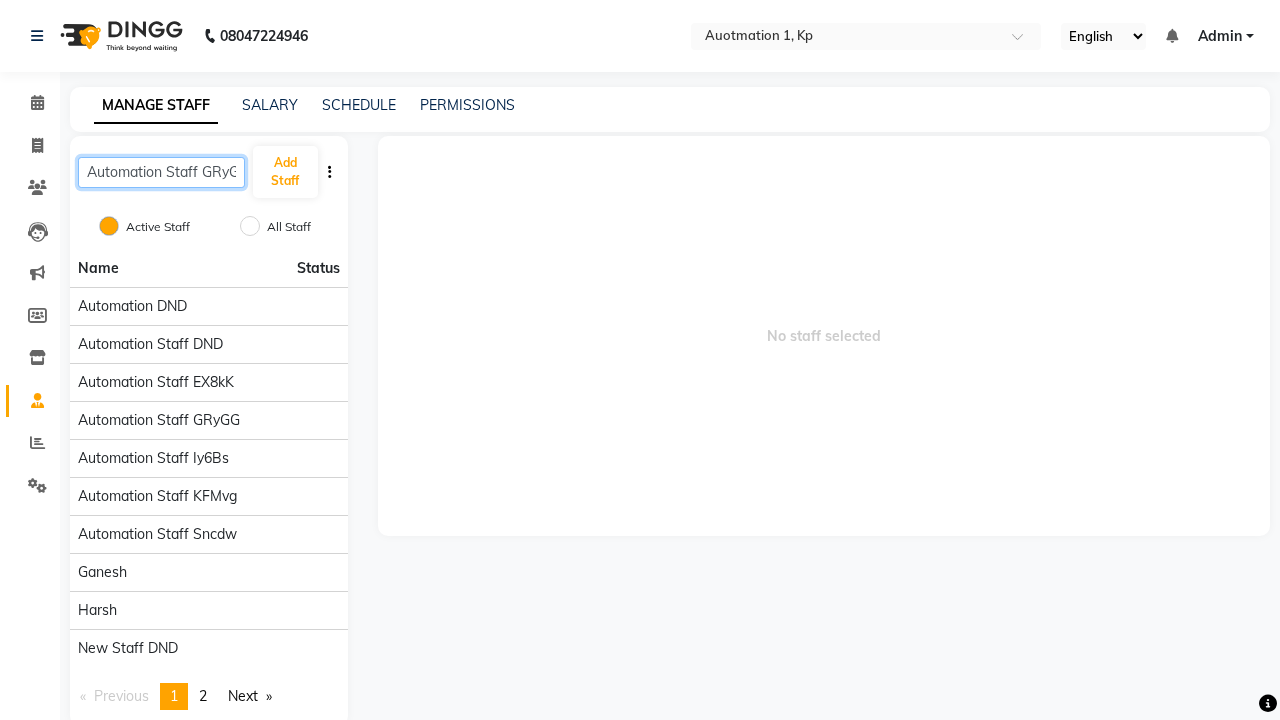scroll, scrollTop: 0, scrollLeft: 13, axis: horizontal 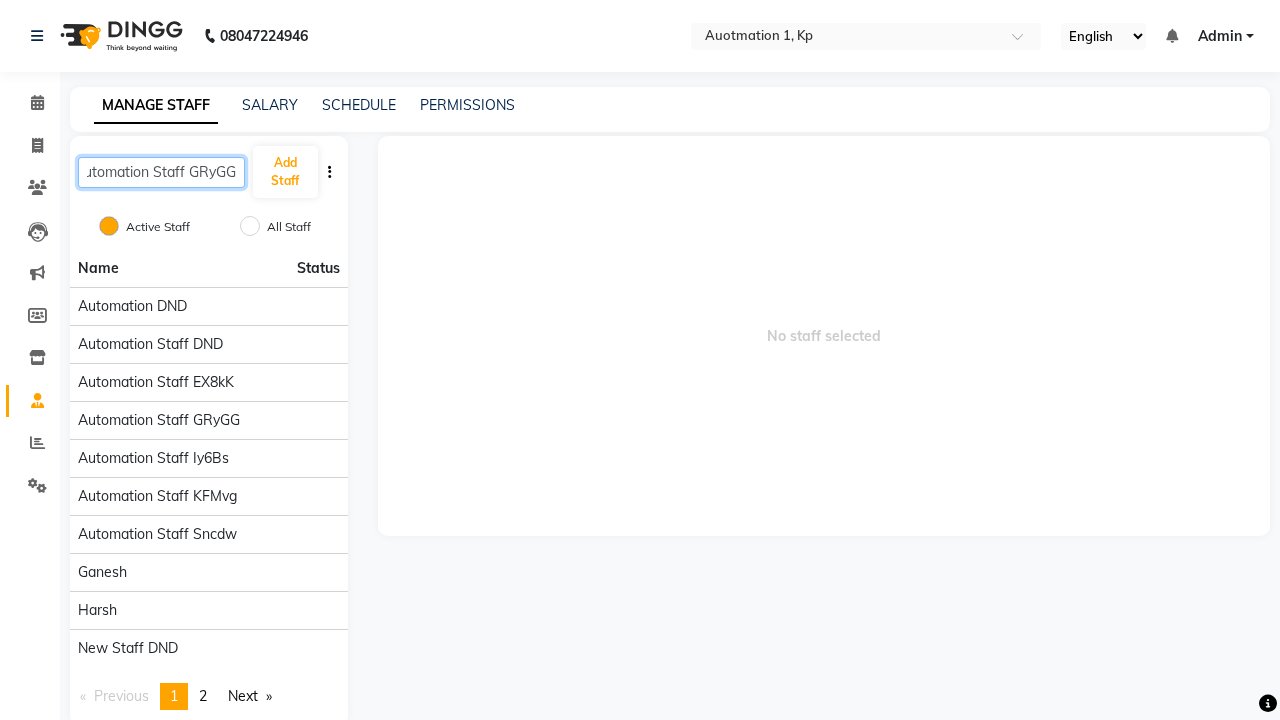 type on "Automation Staff GRyGG" 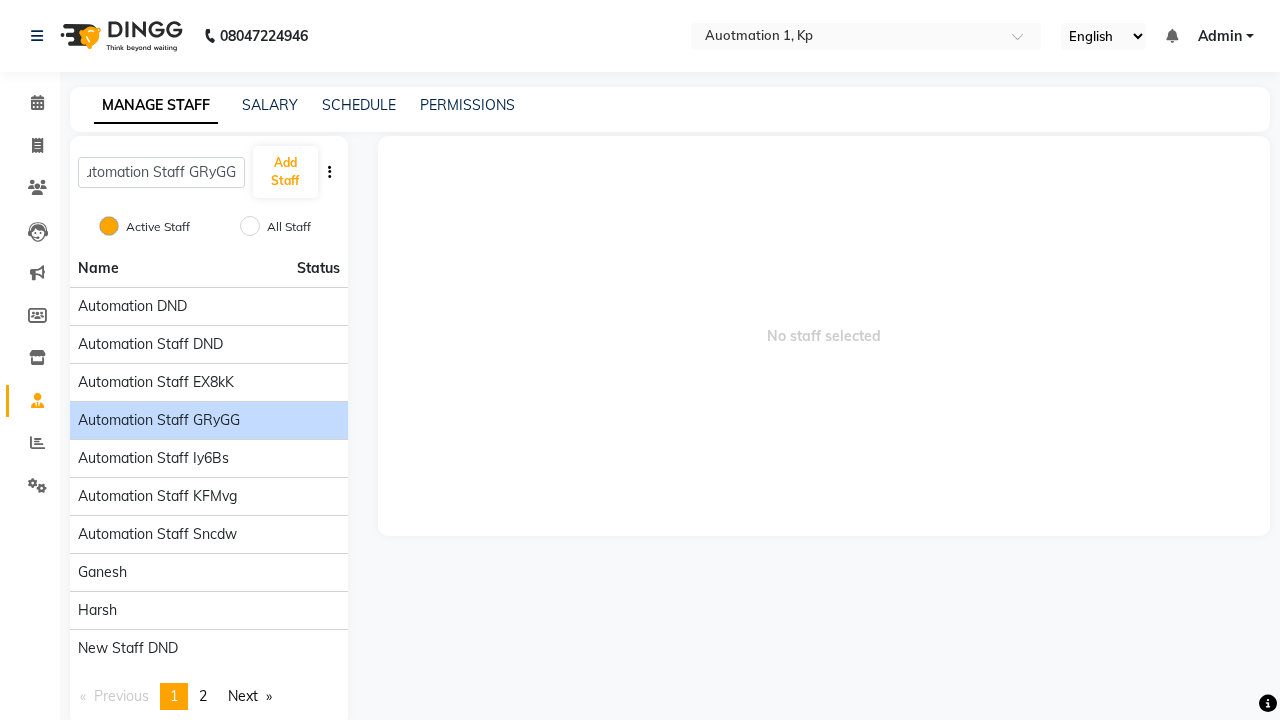 click on "Automation Staff GRyGG" 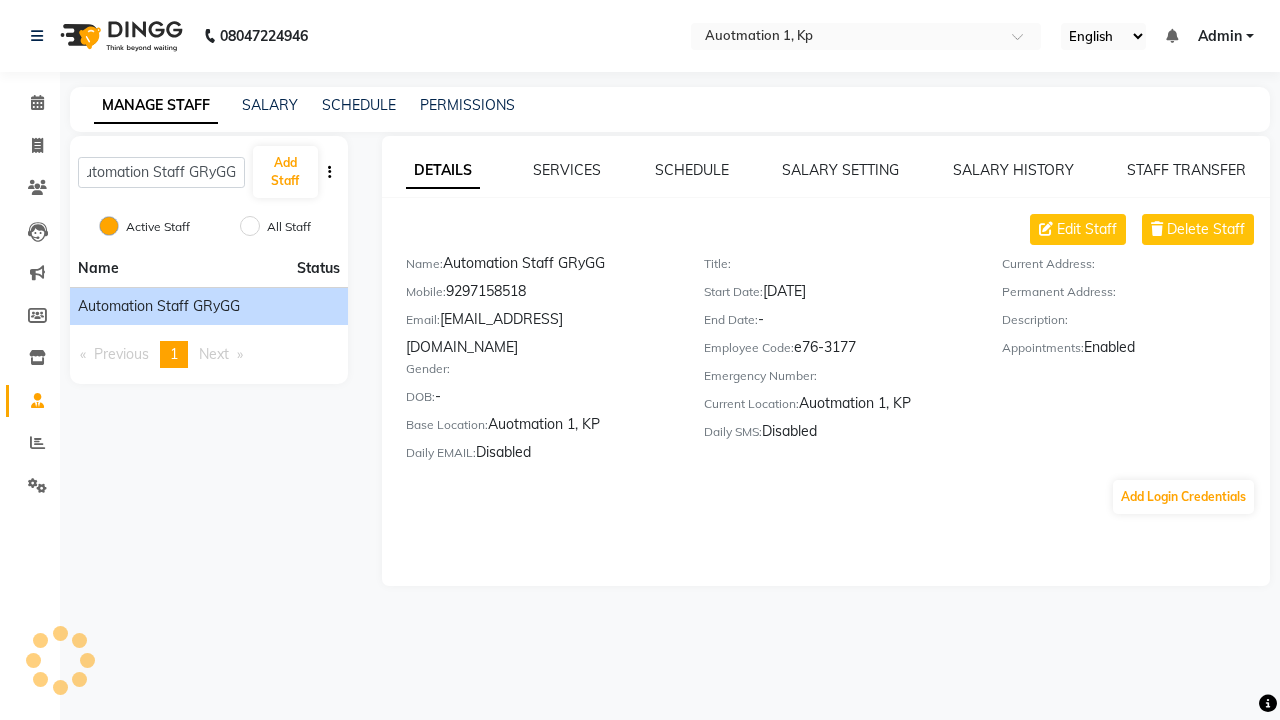 scroll, scrollTop: 0, scrollLeft: 0, axis: both 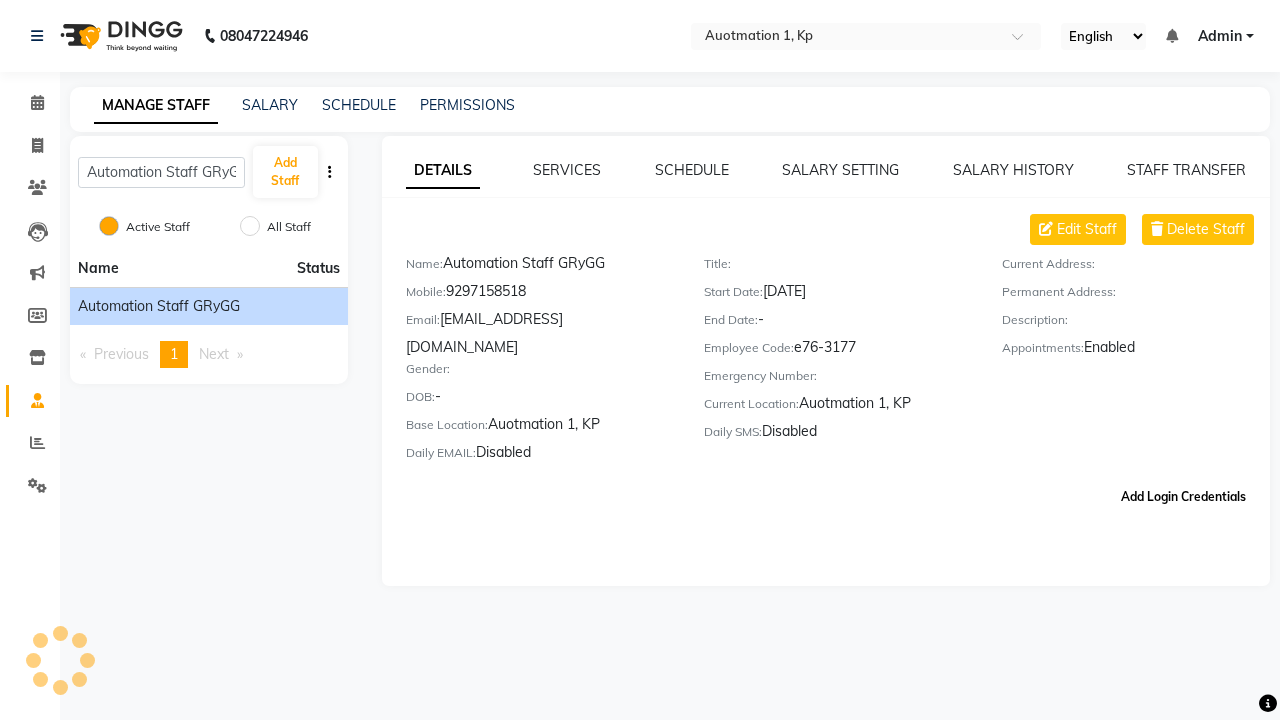 click on "Add Login Credentials" 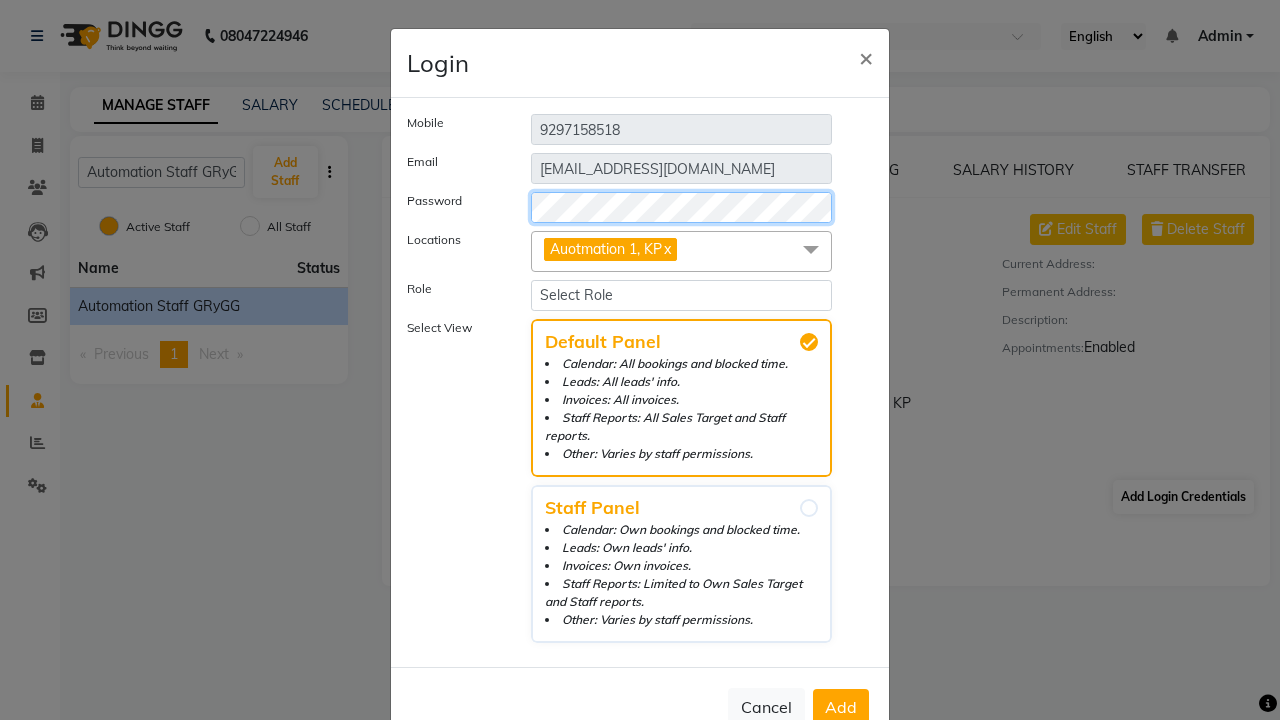 select on "204" 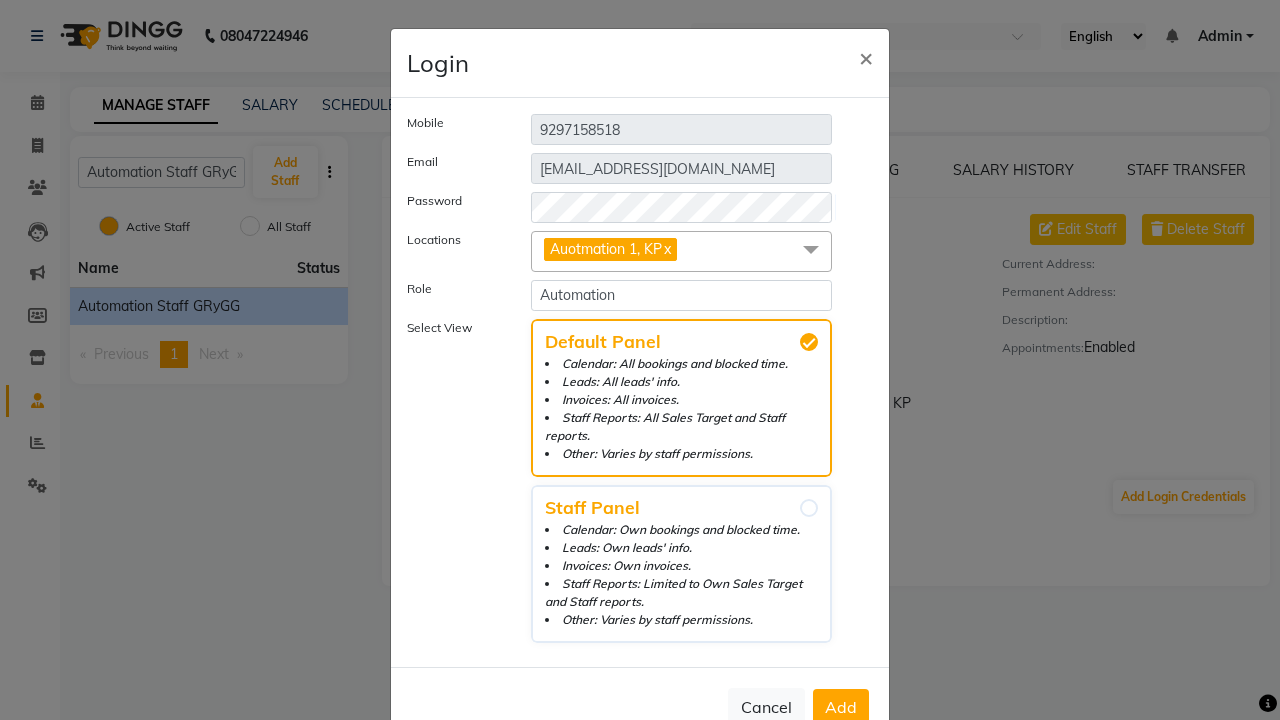click on "Add" 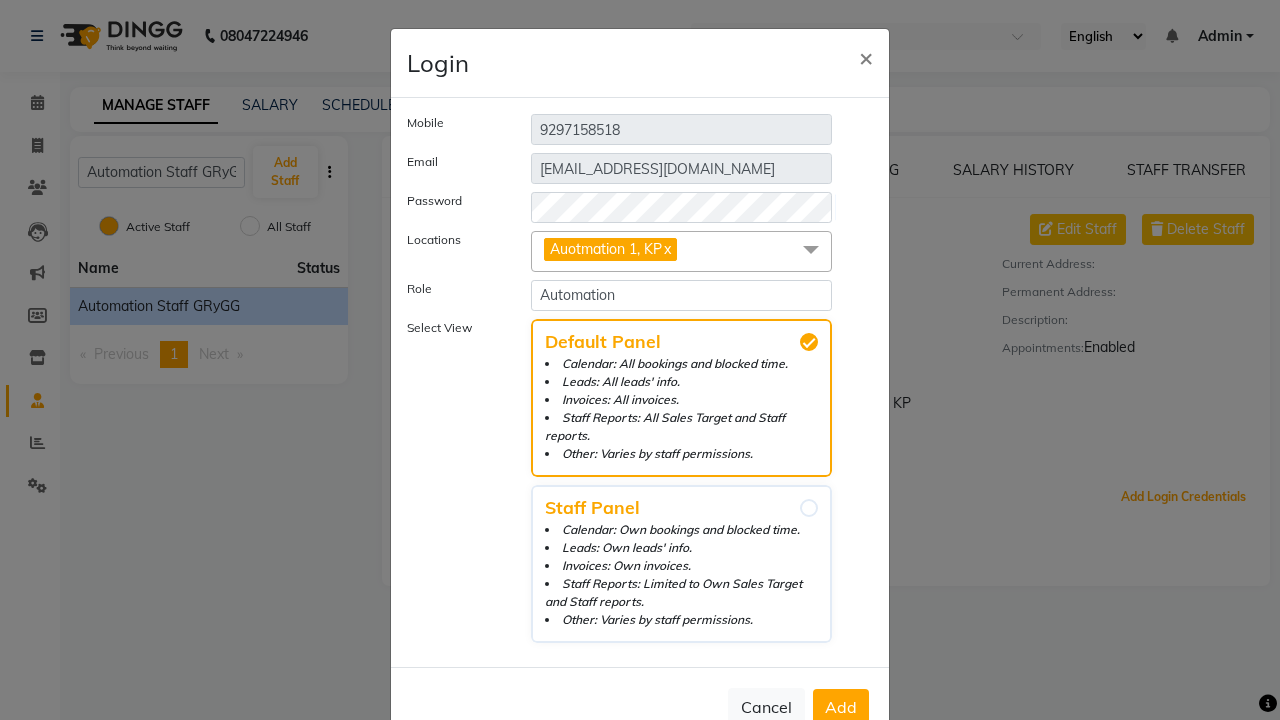 scroll, scrollTop: 55, scrollLeft: 0, axis: vertical 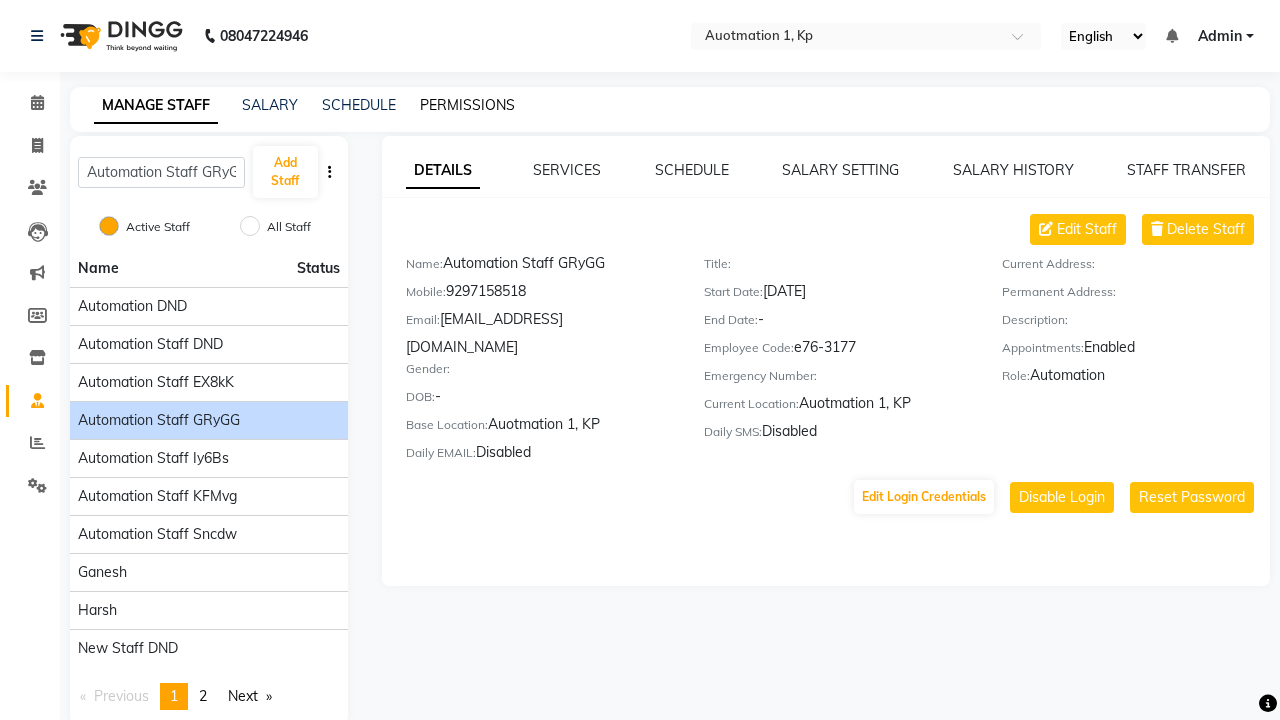 click on "PERMISSIONS" 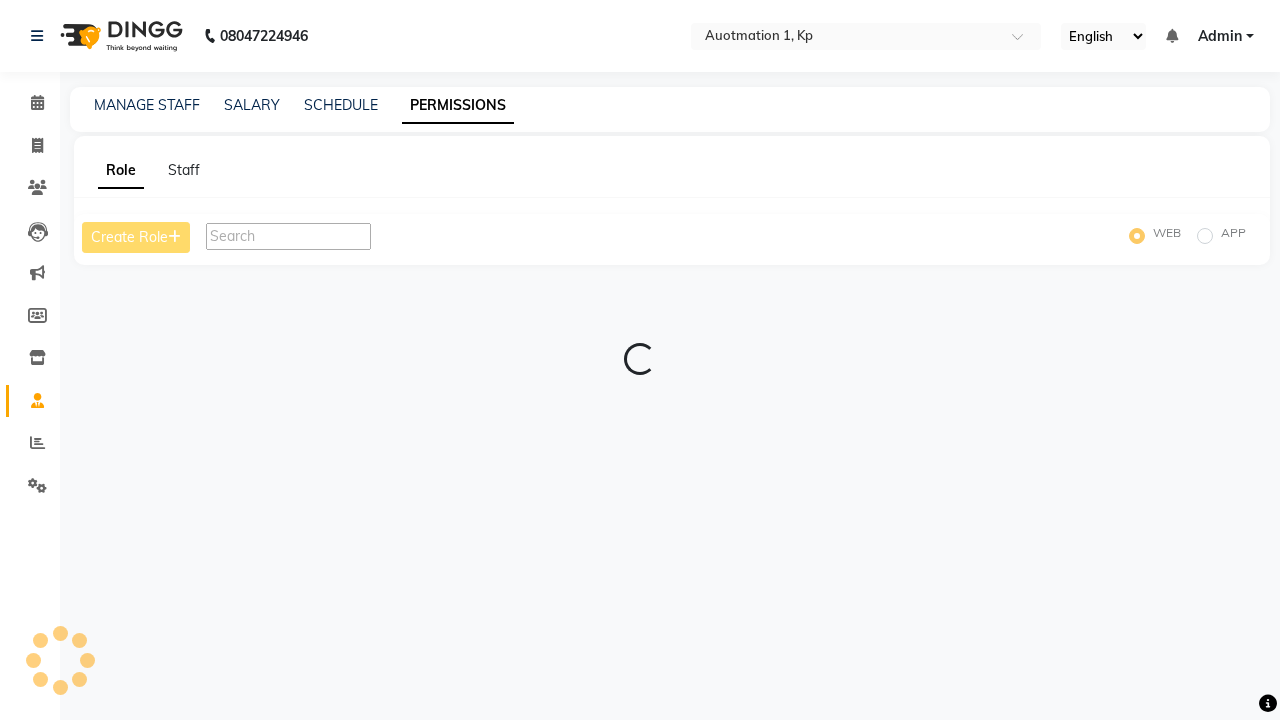 scroll, scrollTop: 0, scrollLeft: 0, axis: both 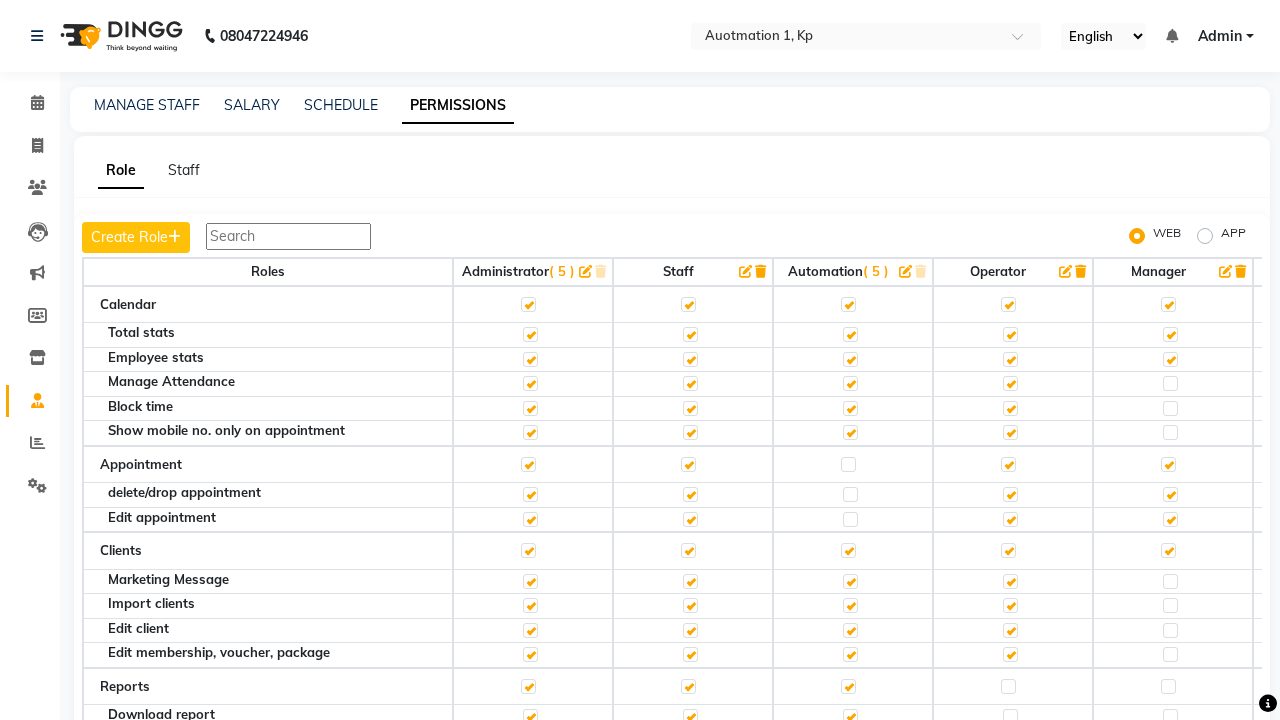 click 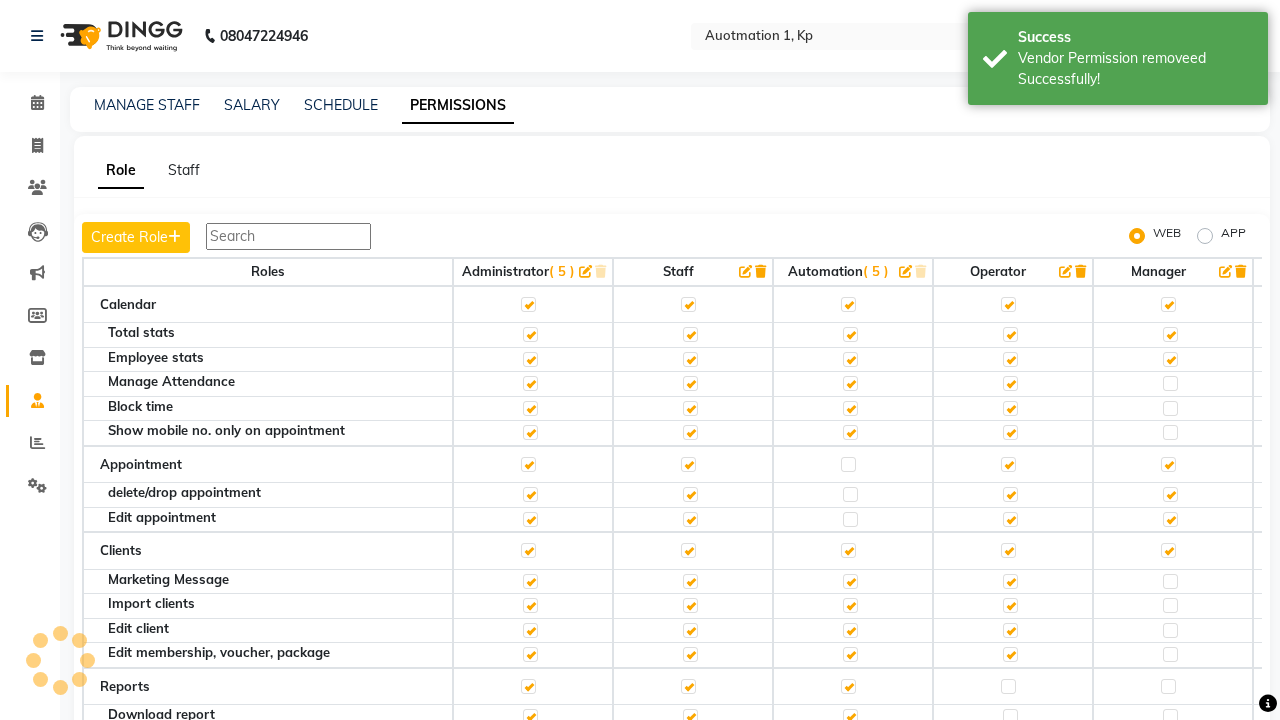 scroll, scrollTop: 1773, scrollLeft: 0, axis: vertical 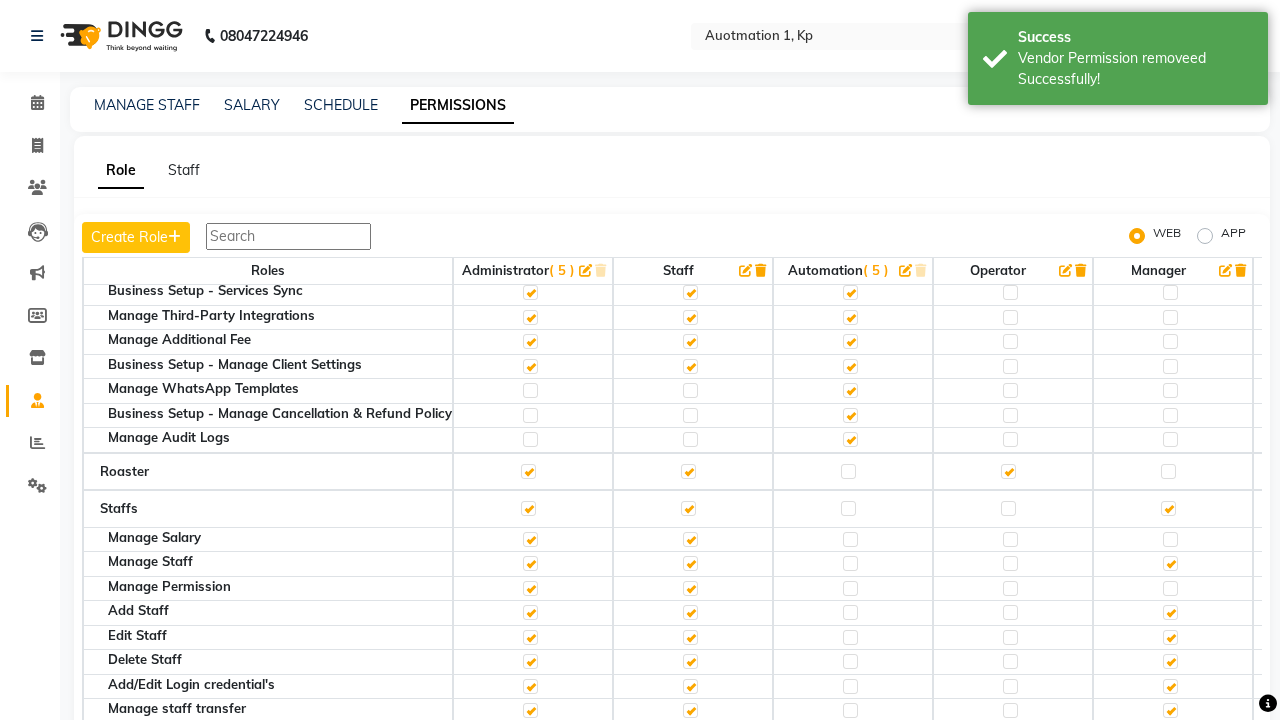 click 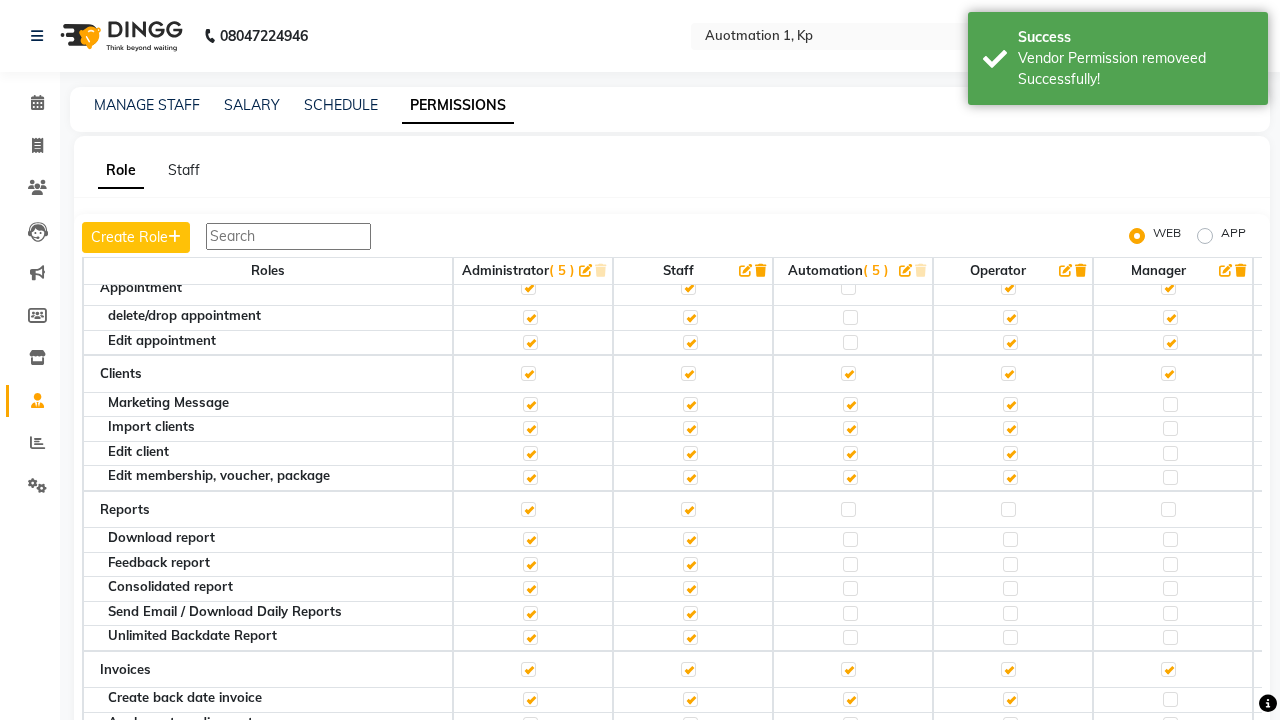 click 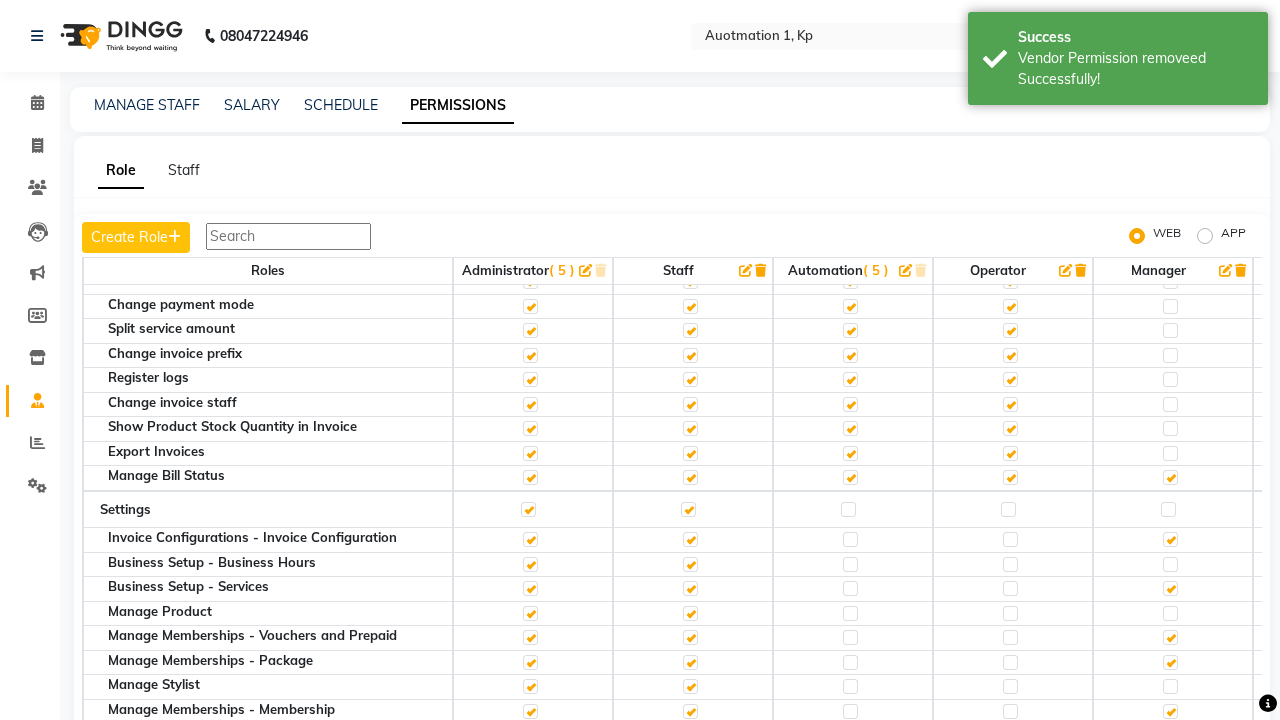 scroll, scrollTop: 25, scrollLeft: 0, axis: vertical 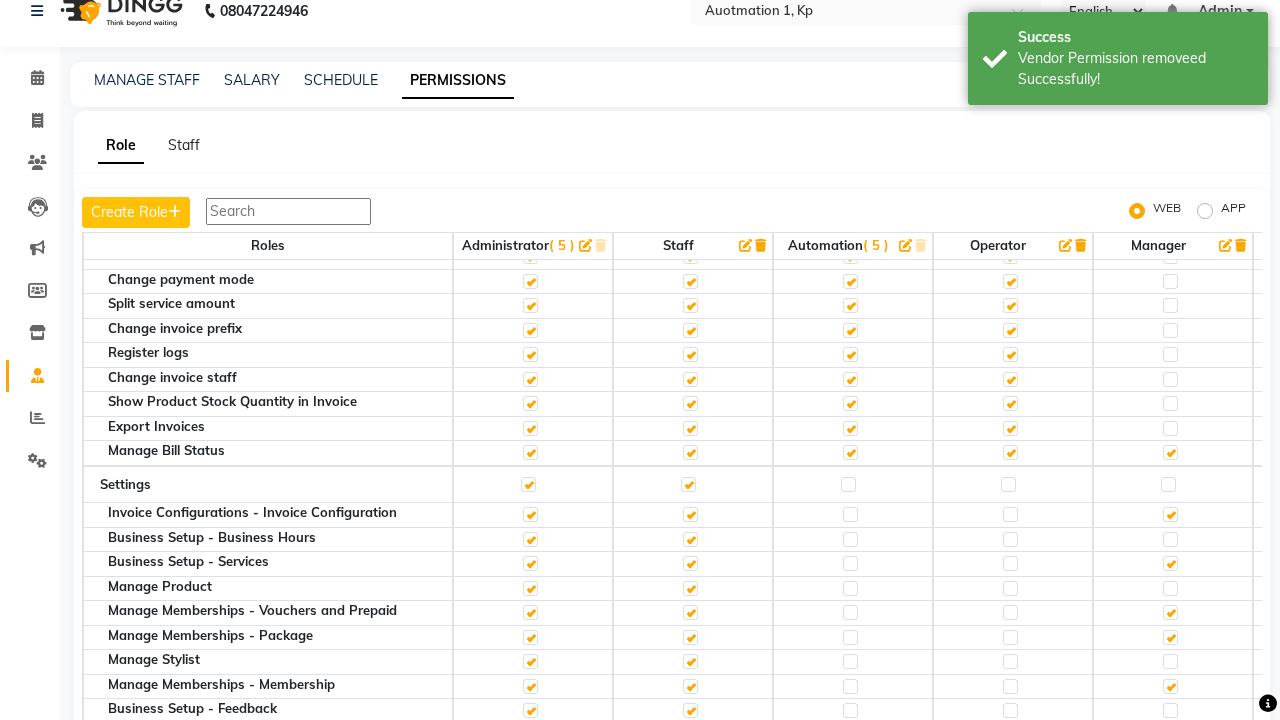 click on "Admin" at bounding box center [1220, 11] 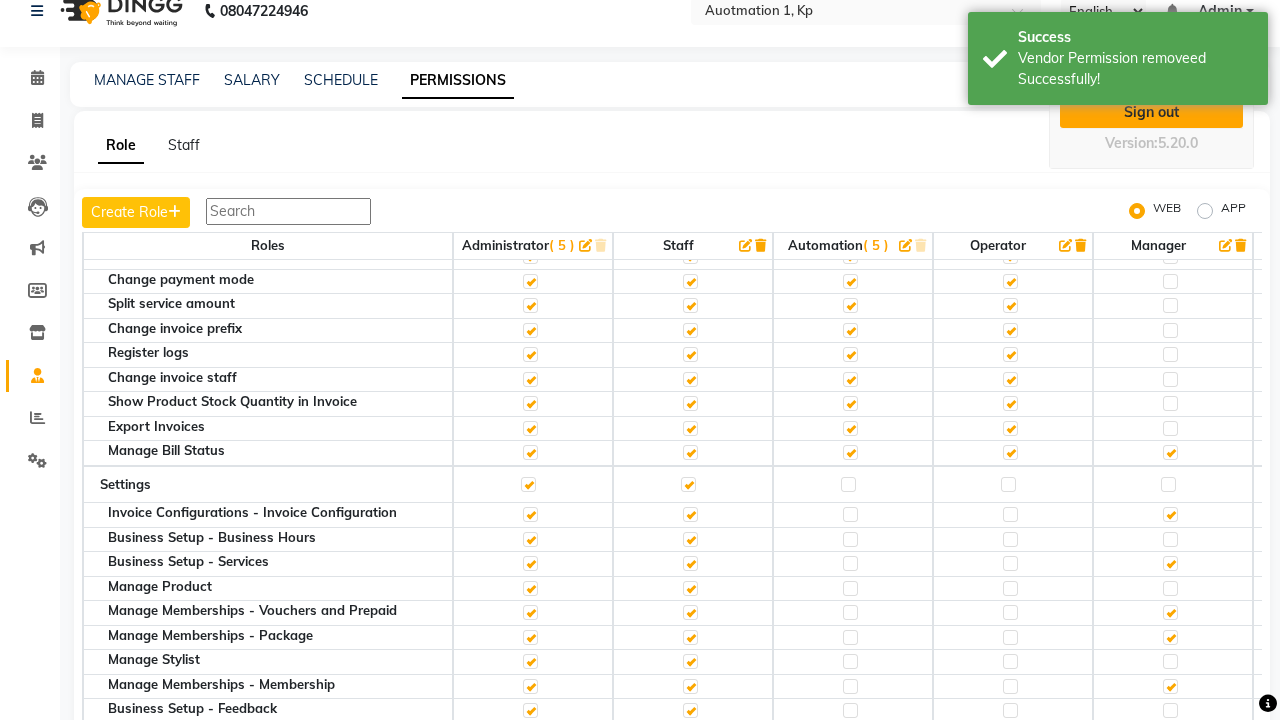 click on "Sign out" at bounding box center [1151, 112] 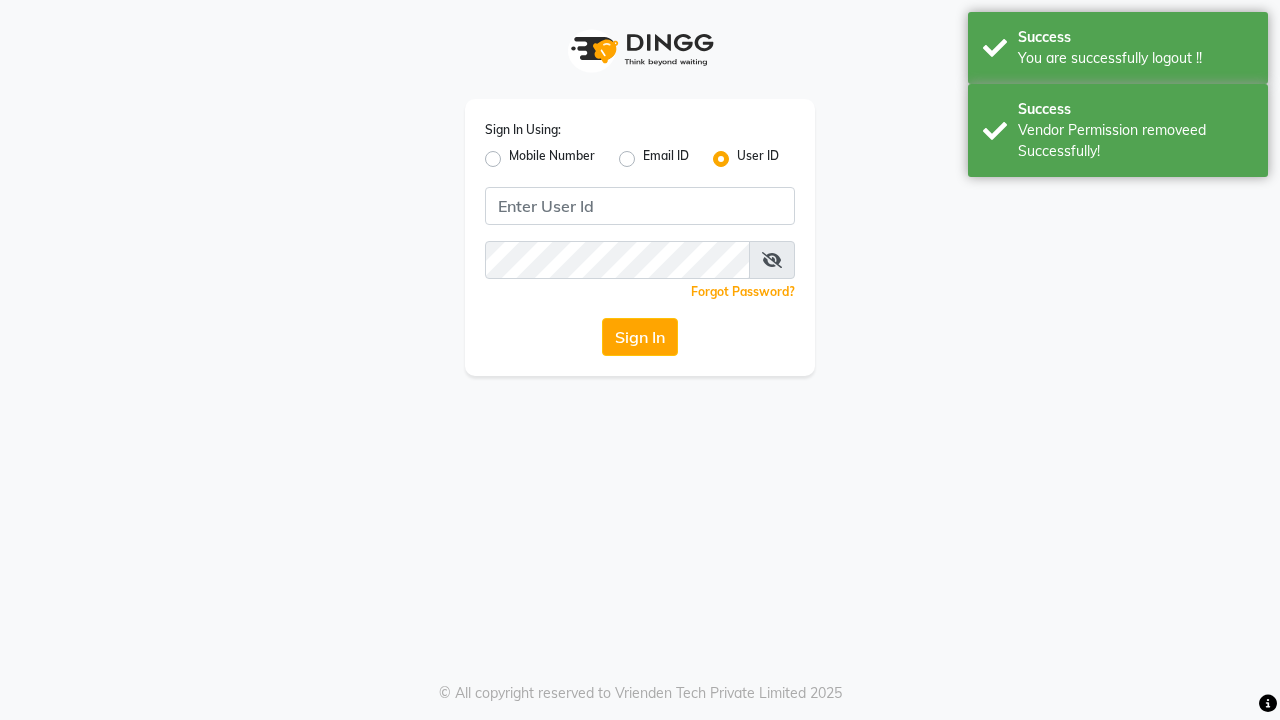scroll, scrollTop: 0, scrollLeft: 0, axis: both 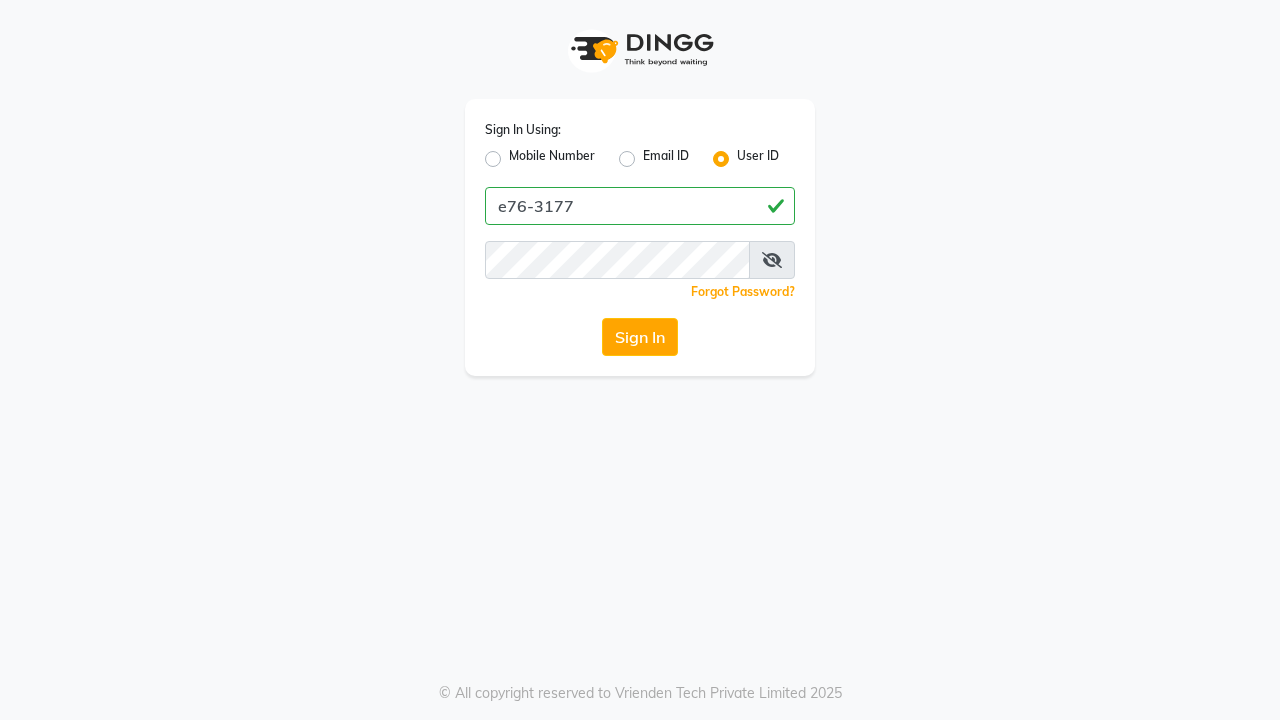 type on "e76-3177" 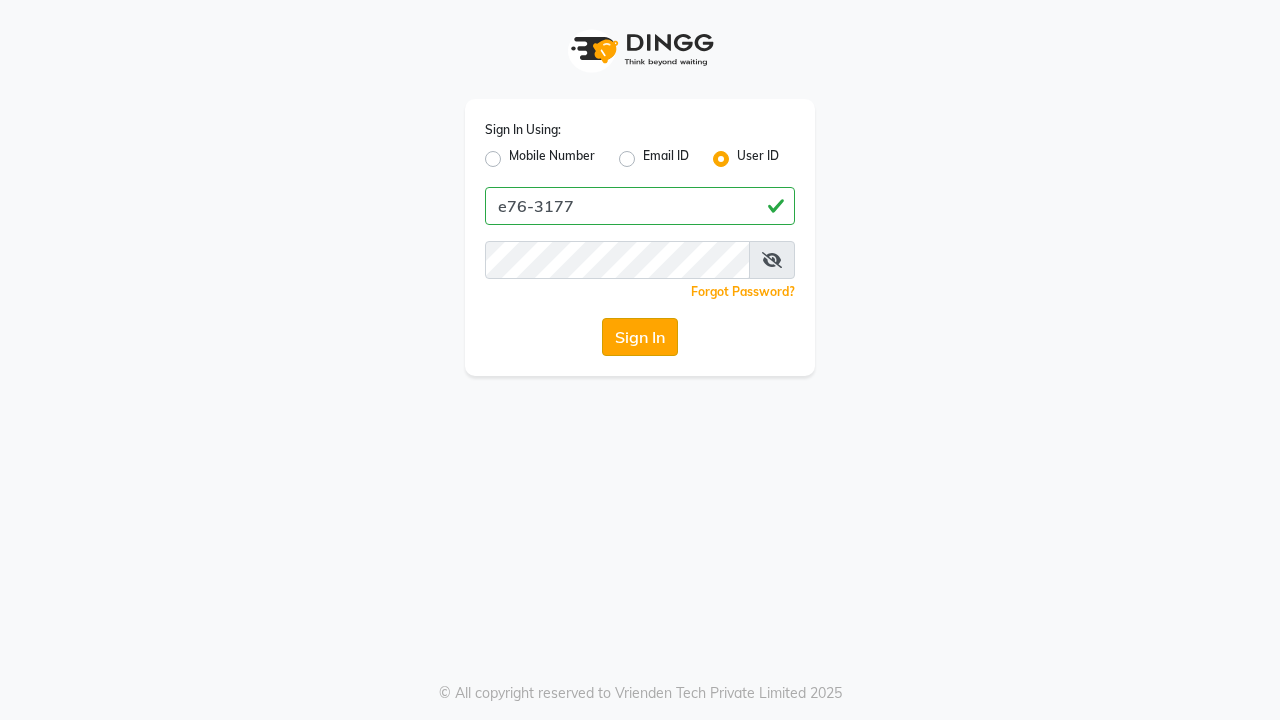 click on "Sign In" 